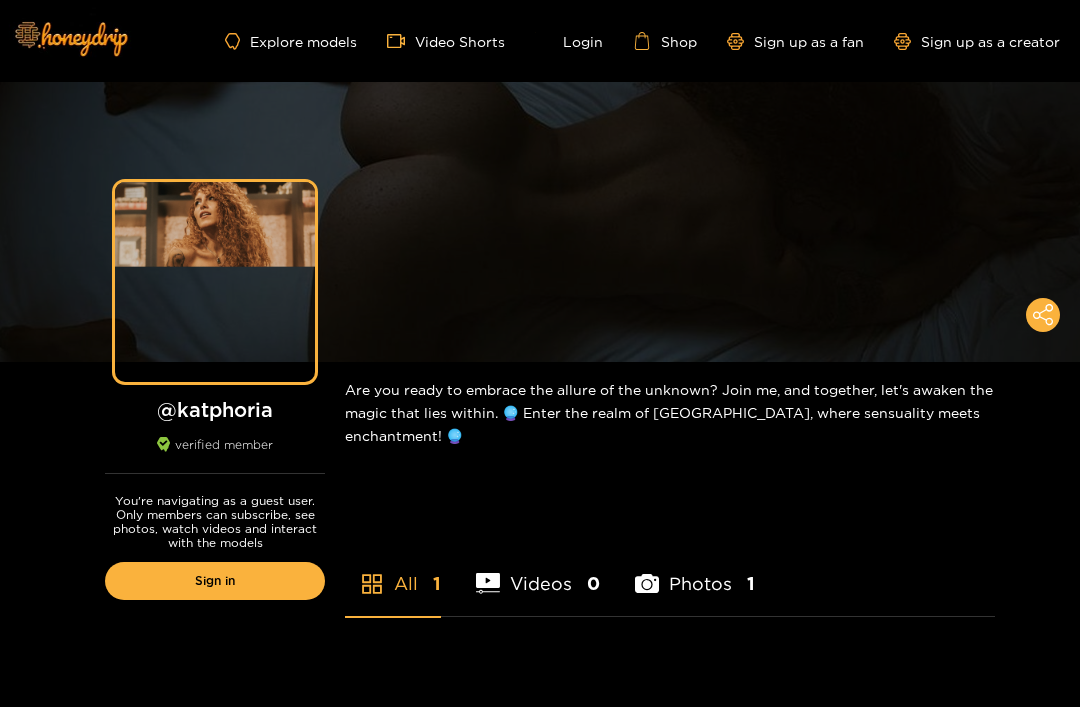 scroll, scrollTop: 0, scrollLeft: 0, axis: both 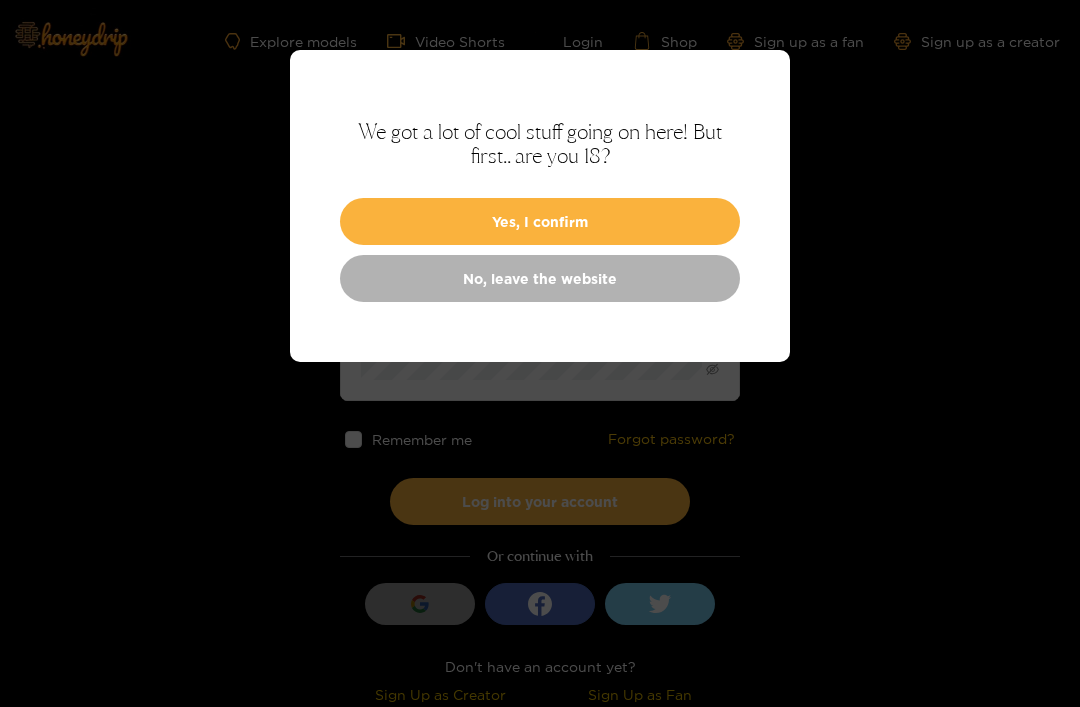 click on "Yes, I confirm" at bounding box center (540, 221) 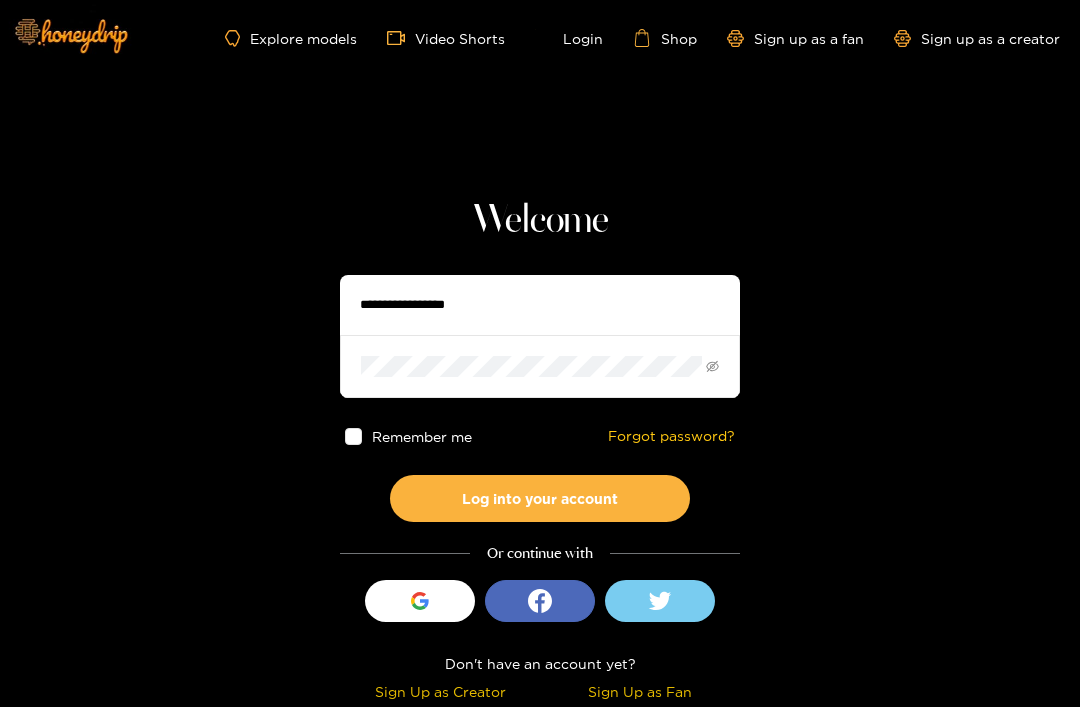 scroll, scrollTop: 4, scrollLeft: 0, axis: vertical 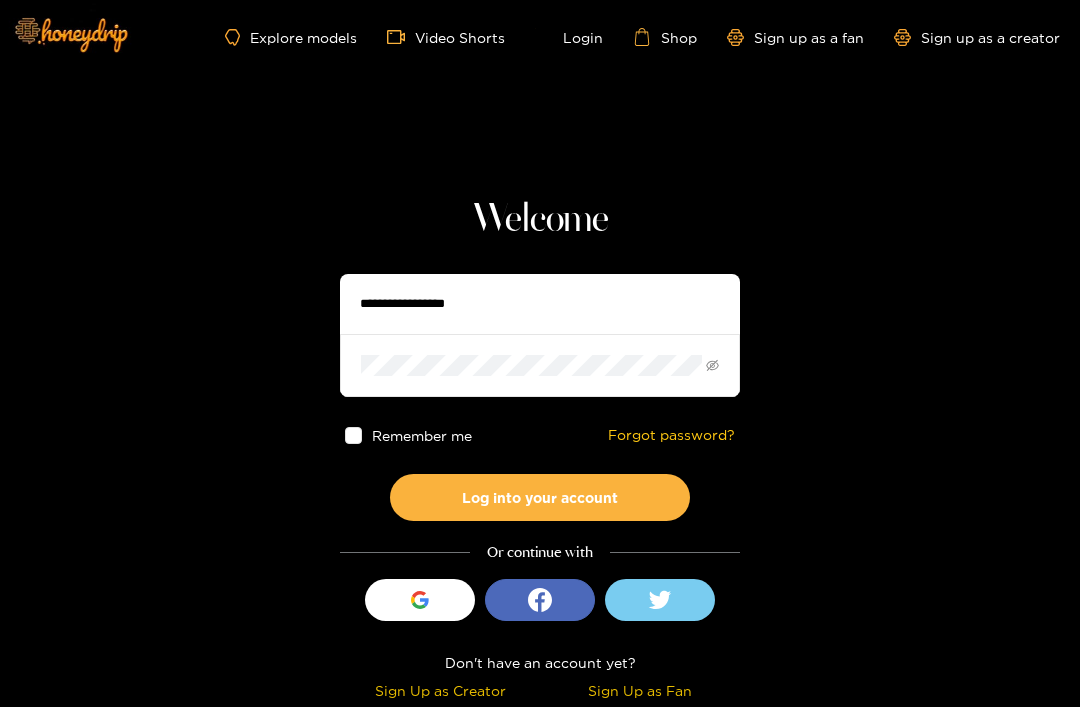 click on "Login" at bounding box center (569, 37) 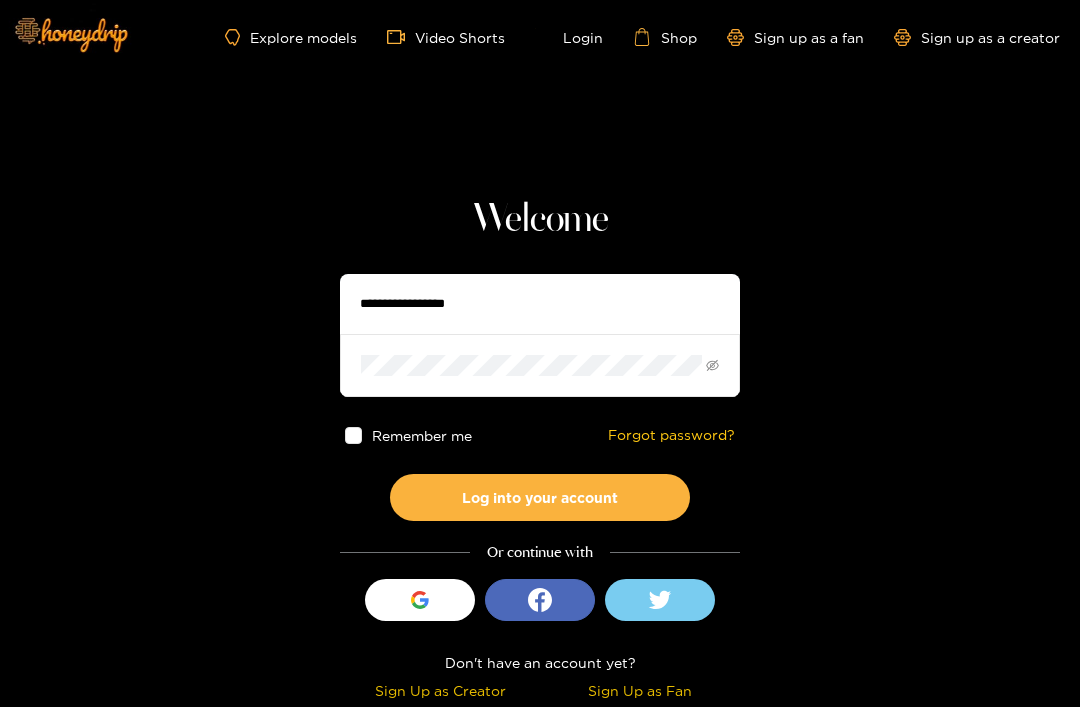 click at bounding box center (540, 304) 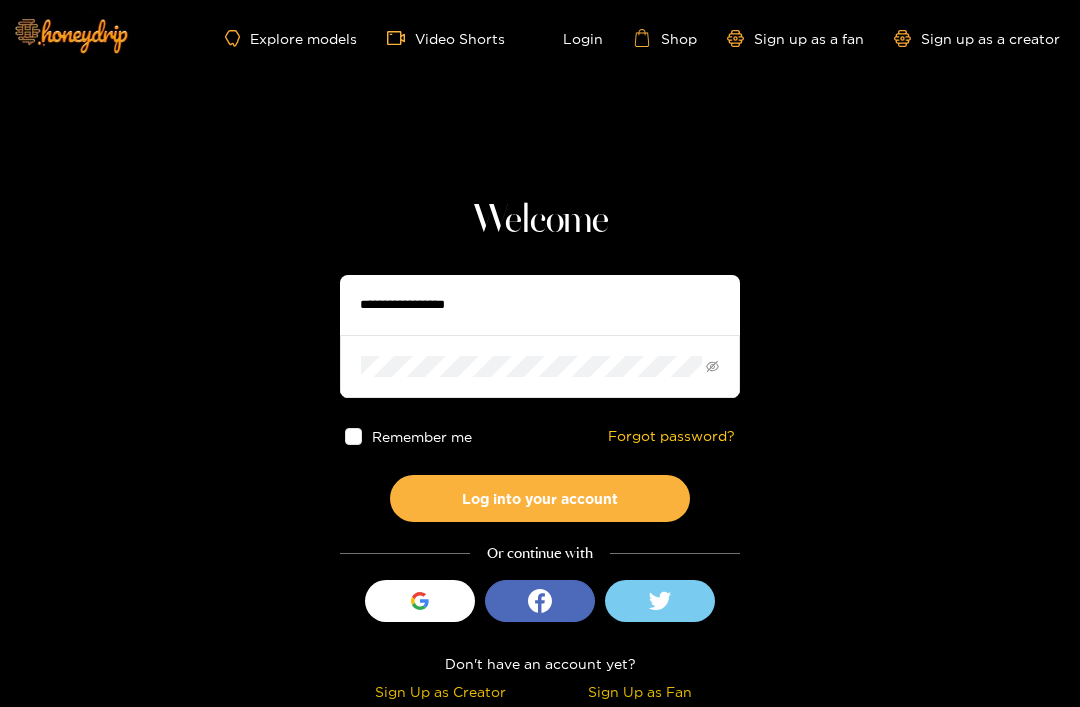 type on "**********" 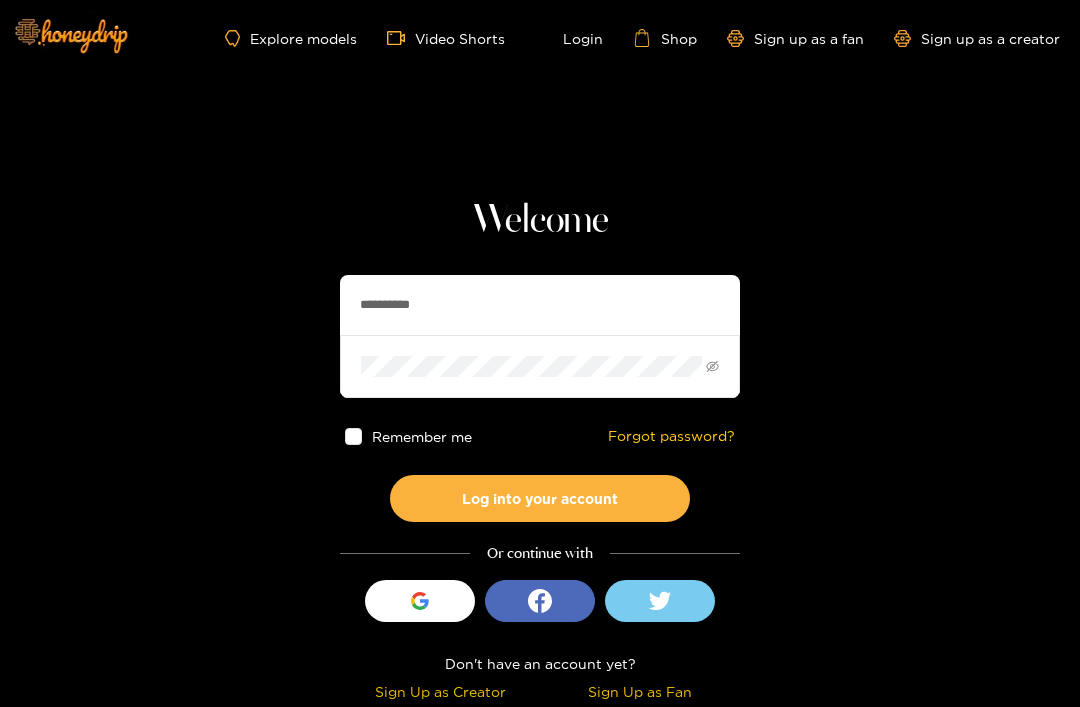 click on "Log into your account" at bounding box center [540, 498] 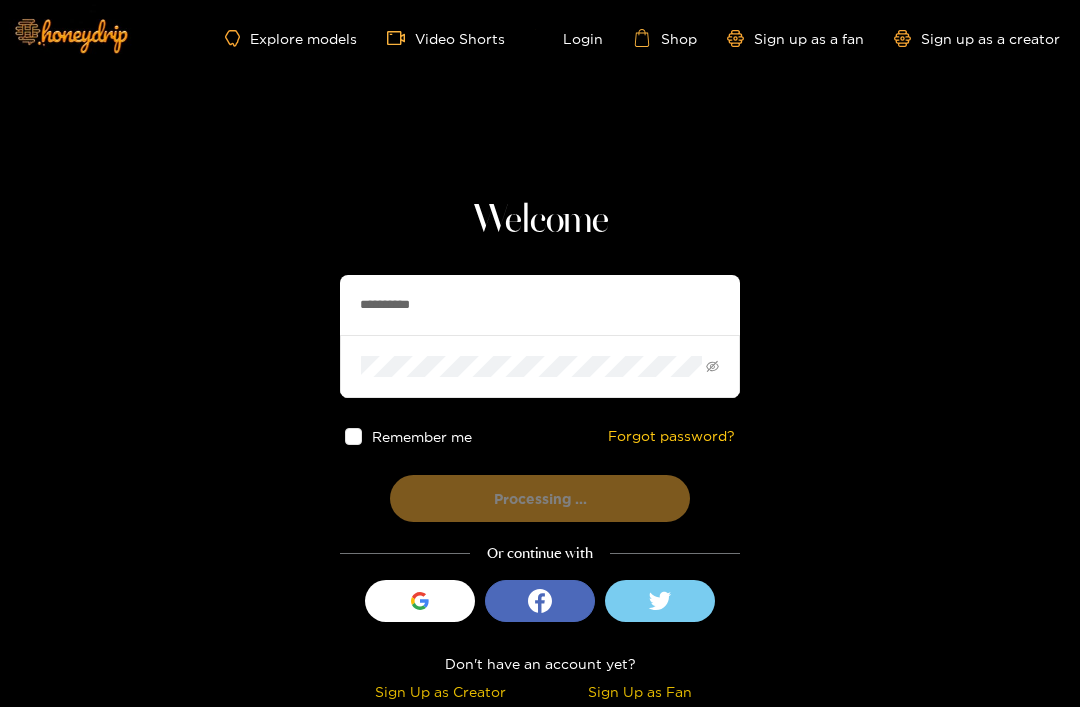 scroll, scrollTop: 4, scrollLeft: 0, axis: vertical 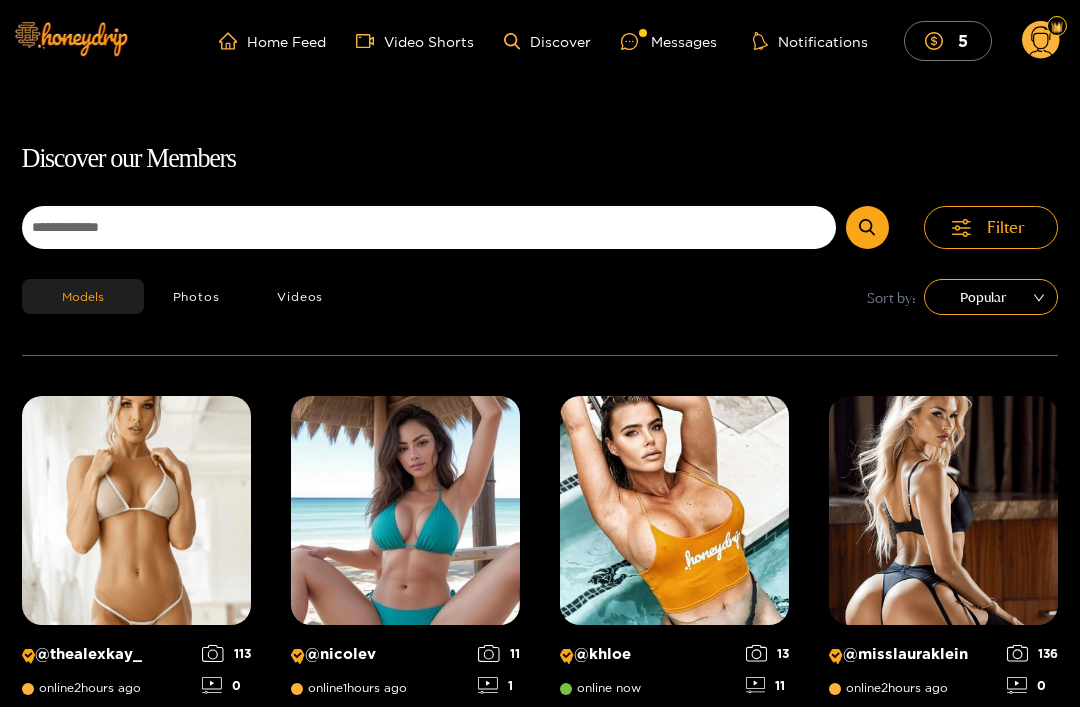 click on "Messages" at bounding box center [669, 41] 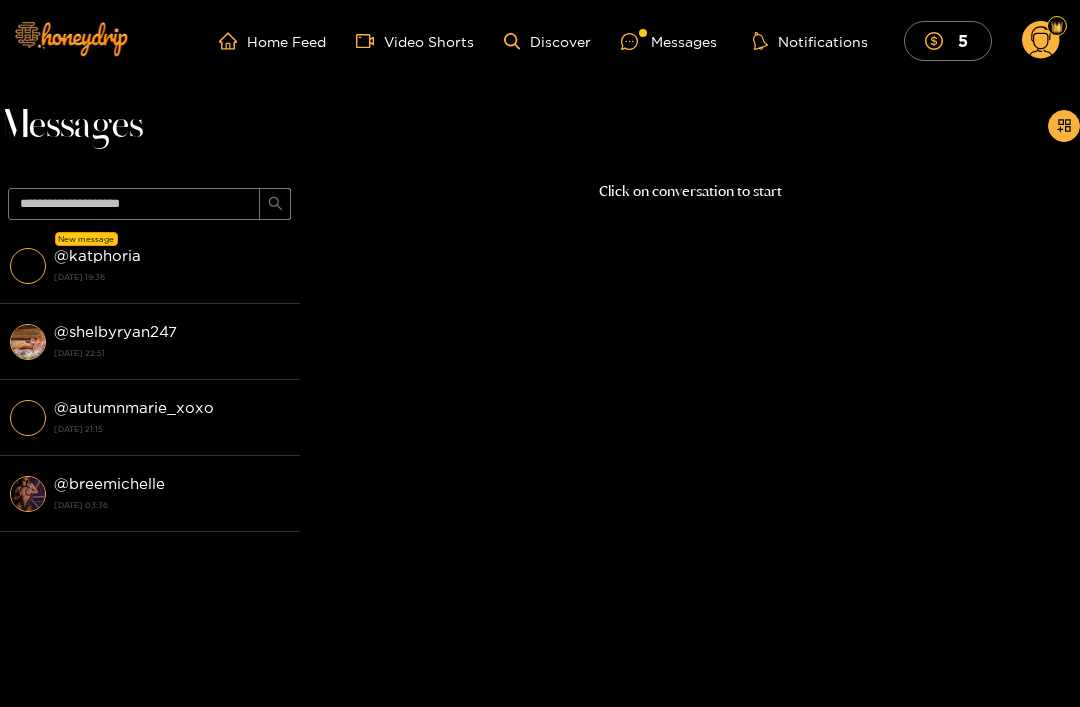 click on "@ katphoria" at bounding box center [97, 255] 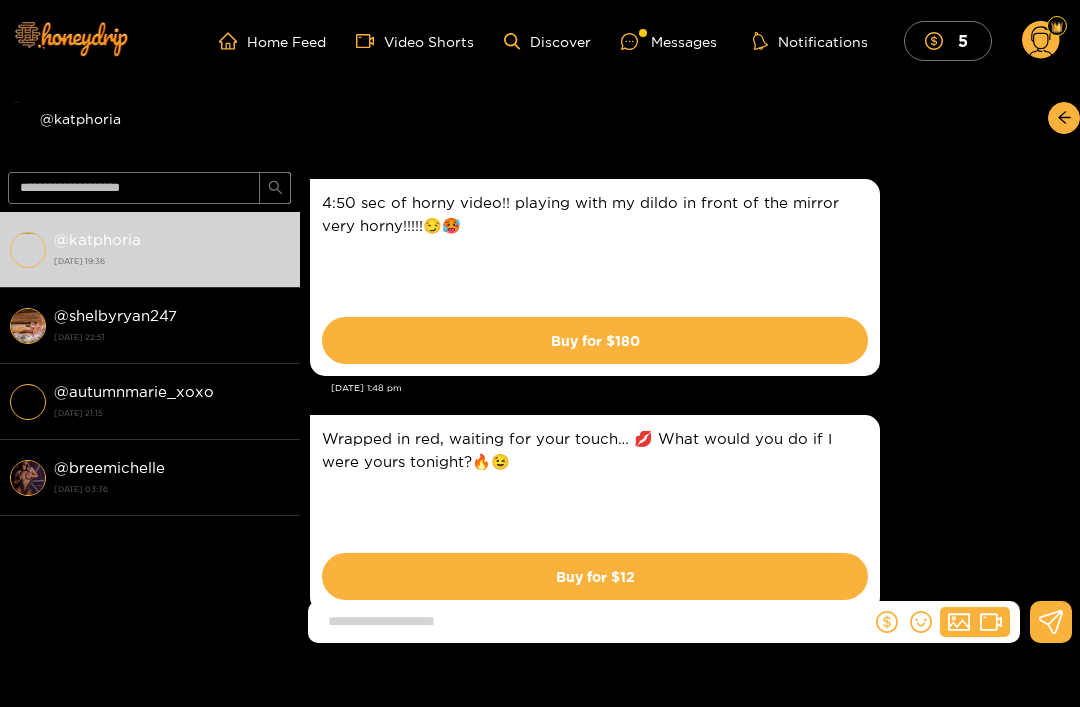 scroll, scrollTop: 4625, scrollLeft: 0, axis: vertical 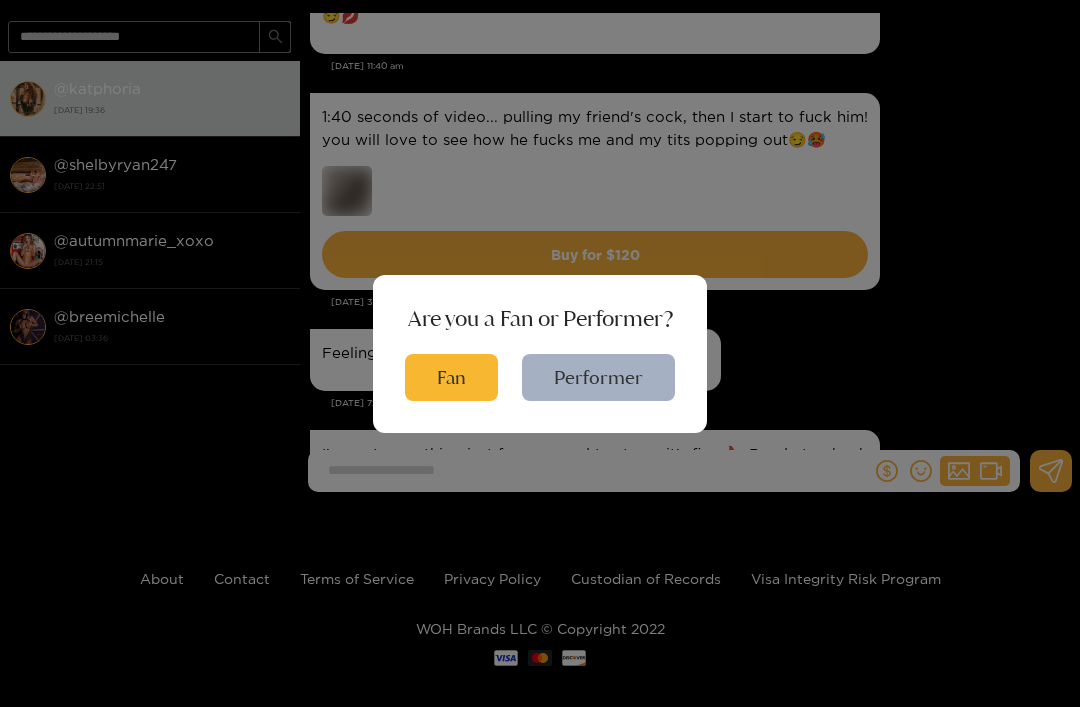 click on "Fan" at bounding box center (451, 377) 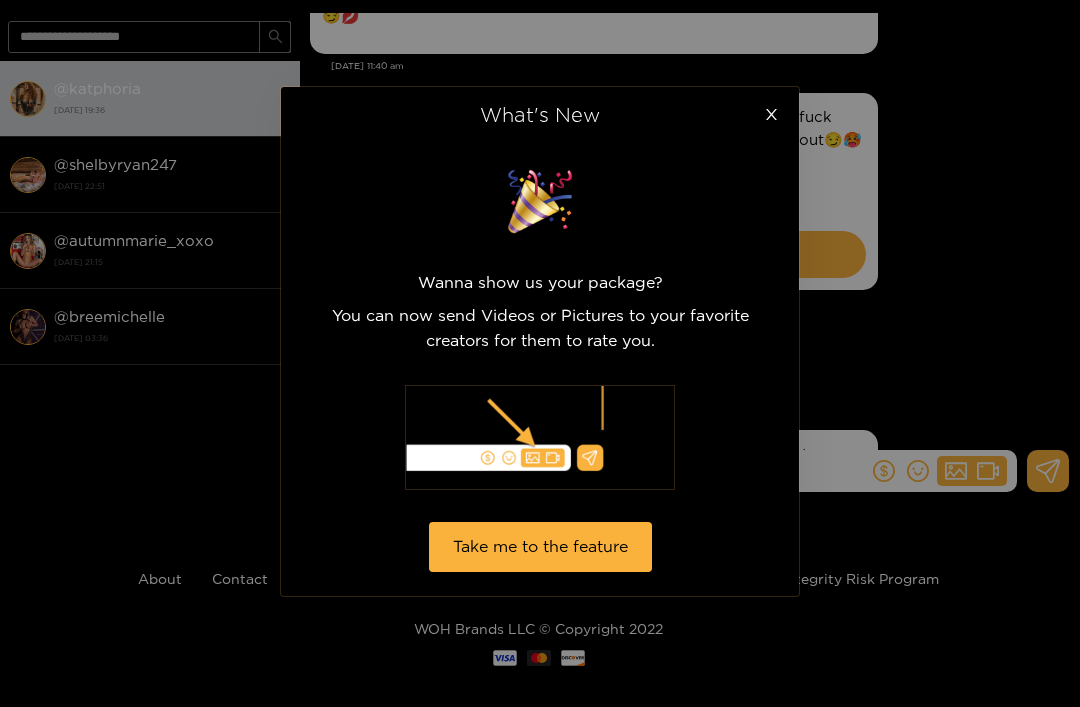 click on "What's New Wanna show us your package? You can now send Videos or Pictures to your favorite creators for them to rate you. Take me to the feature" at bounding box center [540, 353] 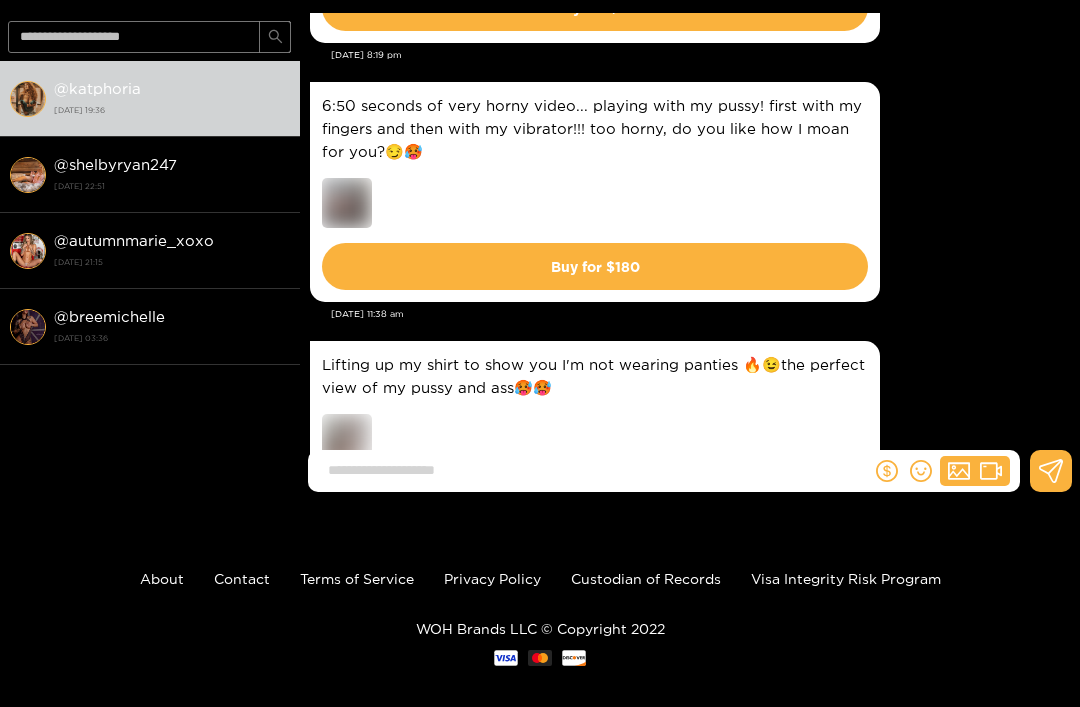 scroll, scrollTop: 18809, scrollLeft: 0, axis: vertical 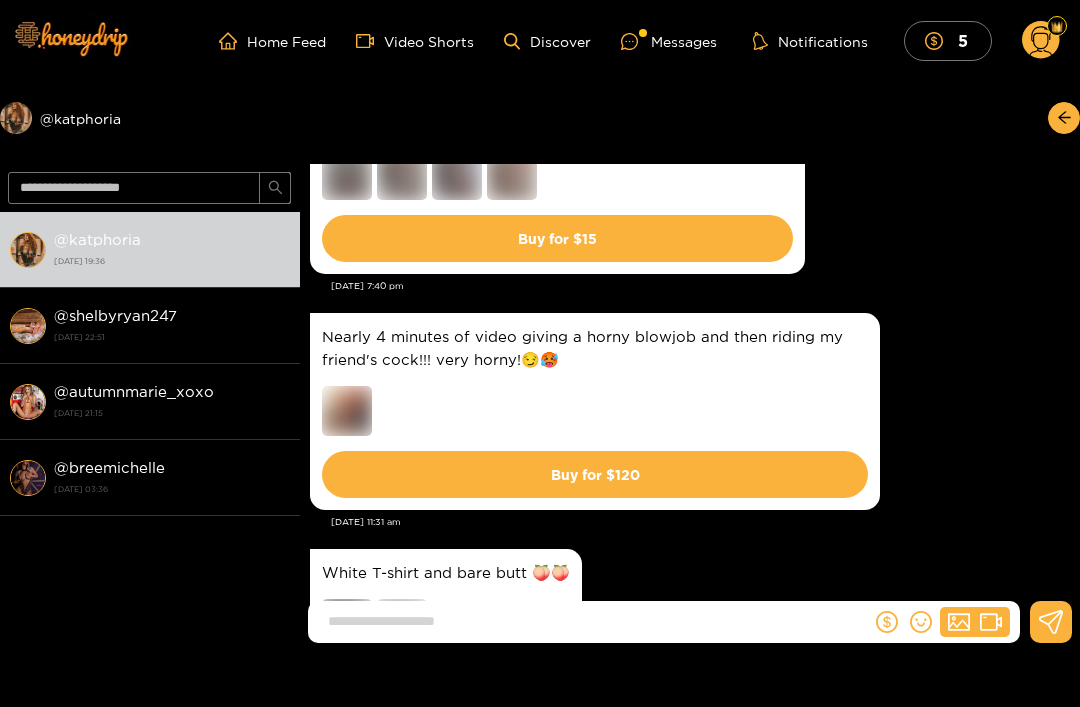 click 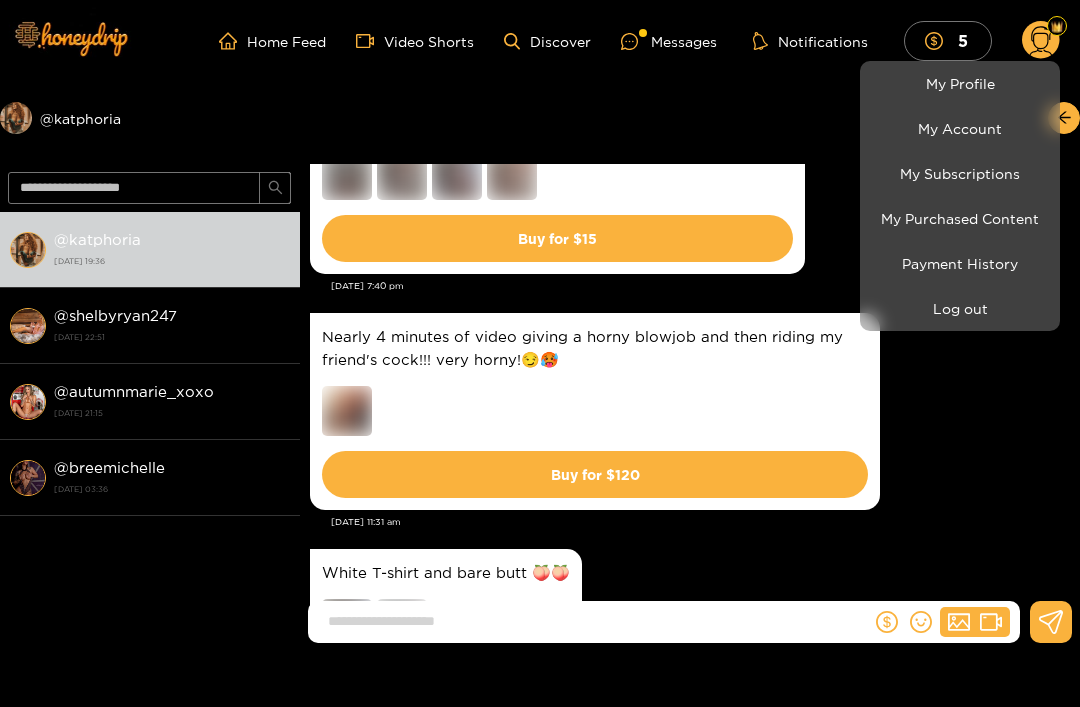 click on "Payment History" at bounding box center (960, 263) 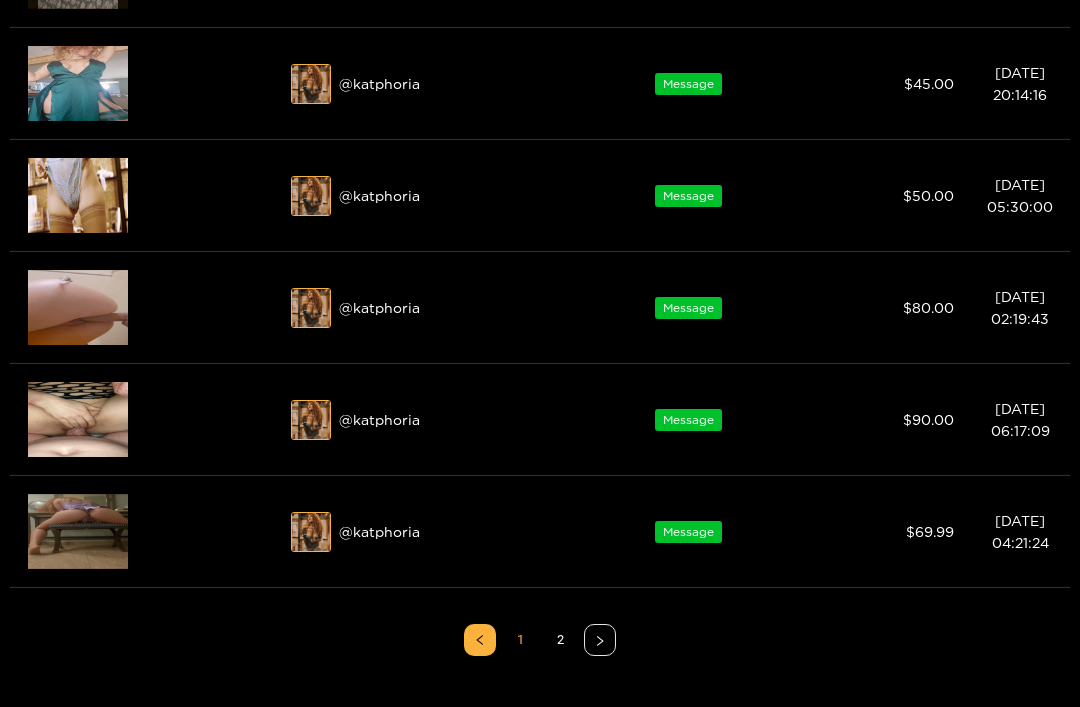 scroll, scrollTop: 807, scrollLeft: 0, axis: vertical 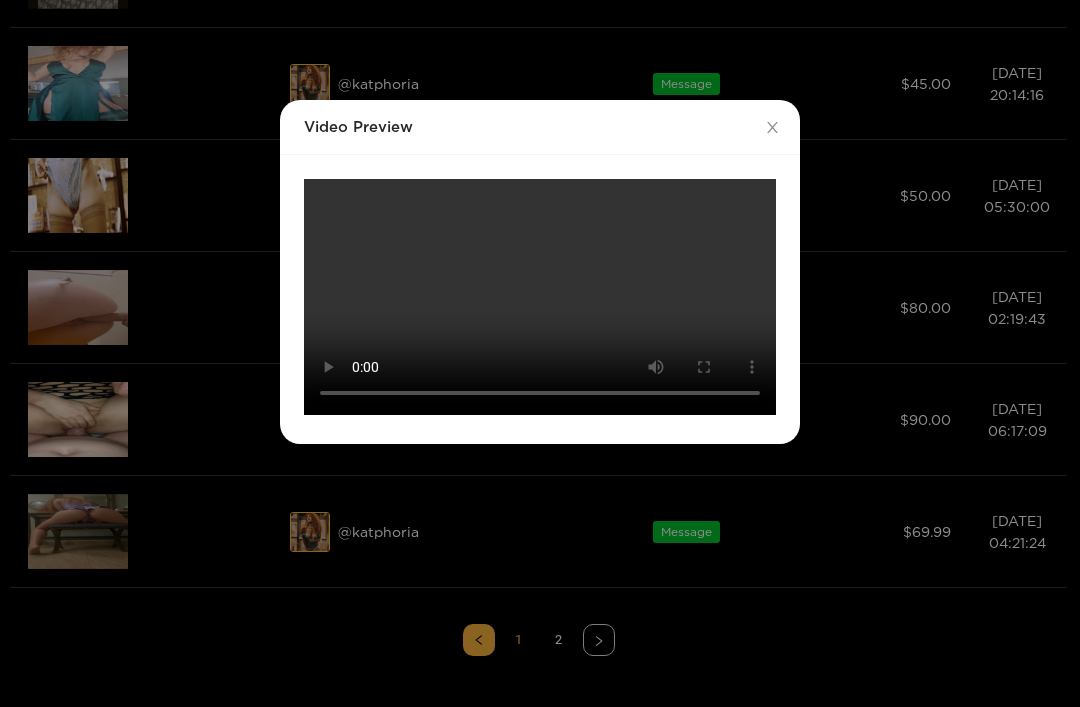 click on "Your browser does not support the video tag." at bounding box center [540, 297] 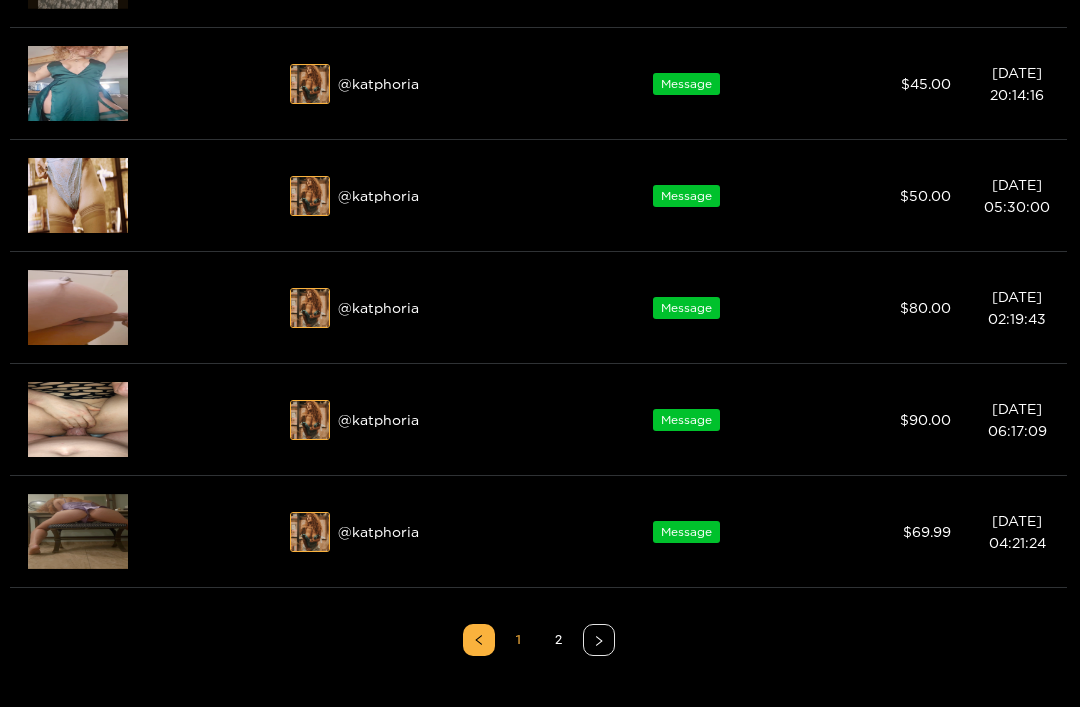 scroll, scrollTop: 292, scrollLeft: 0, axis: vertical 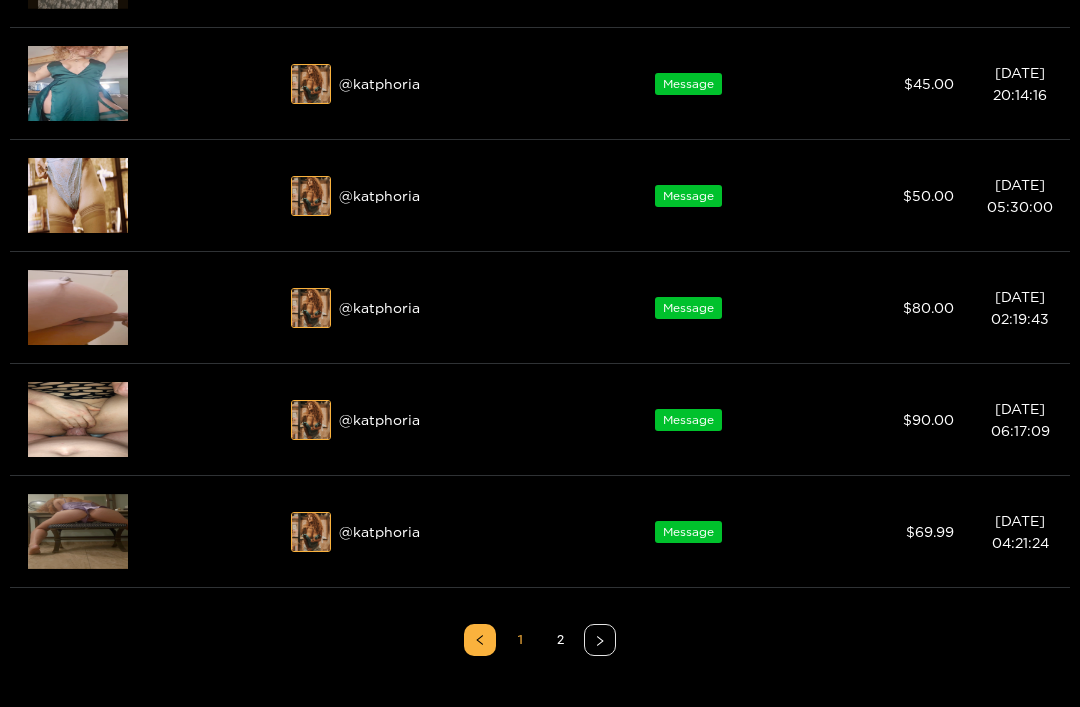 click at bounding box center [78, 419] 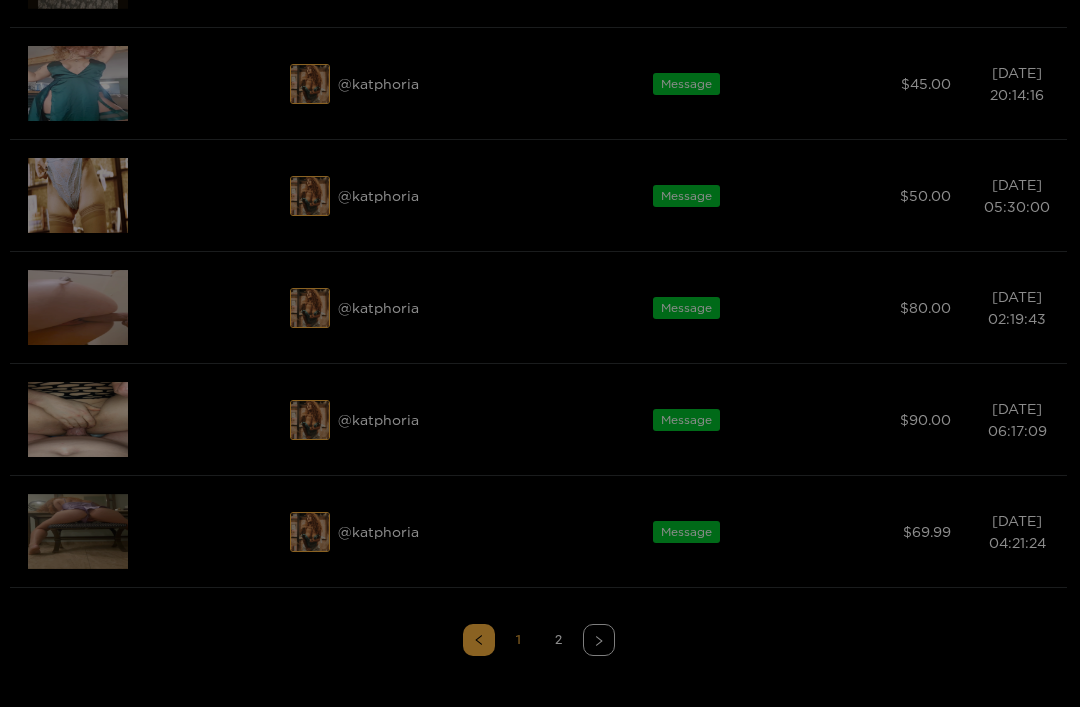 scroll, scrollTop: 0, scrollLeft: 0, axis: both 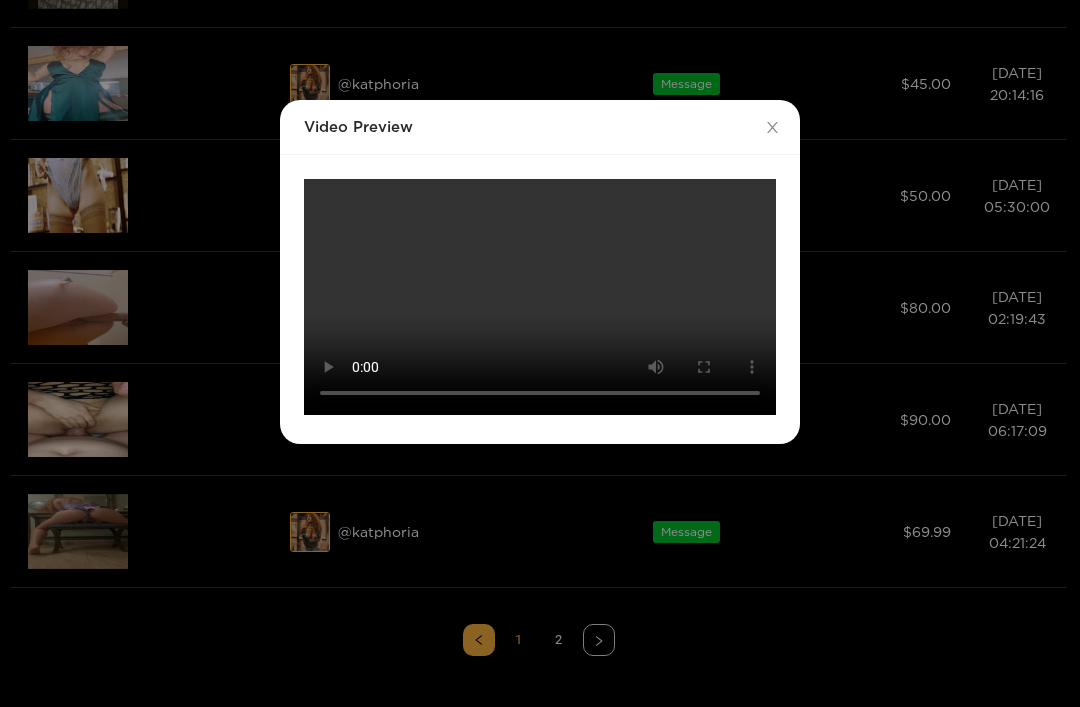 click on "Your browser does not support the video tag." at bounding box center [540, 297] 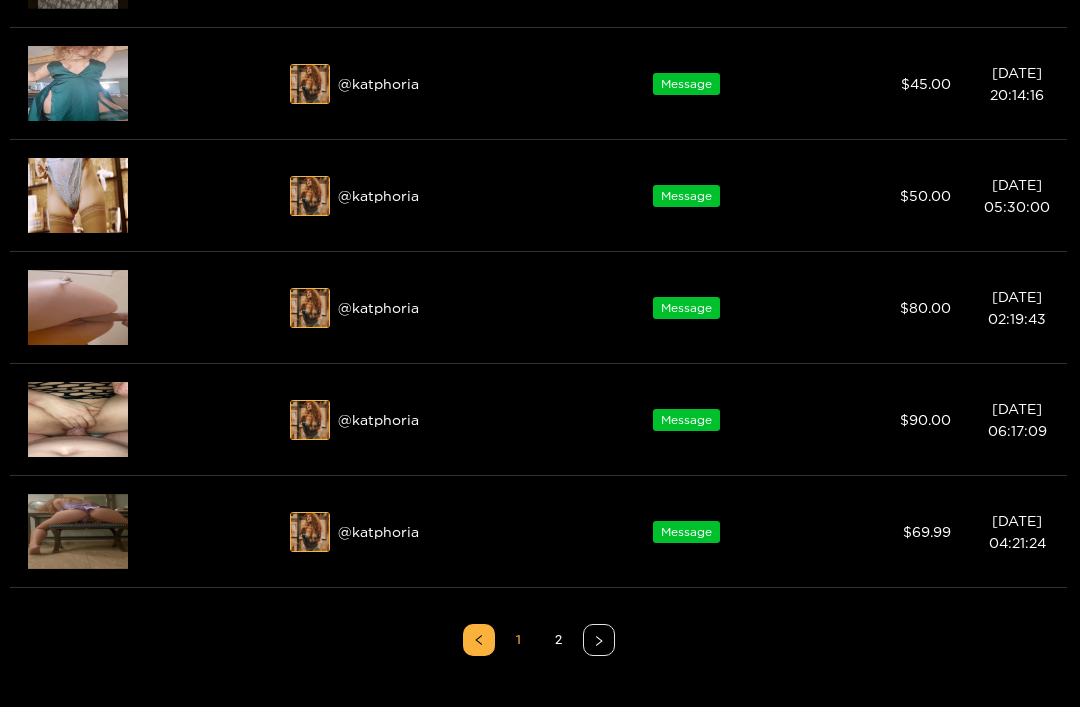 scroll, scrollTop: 293, scrollLeft: 0, axis: vertical 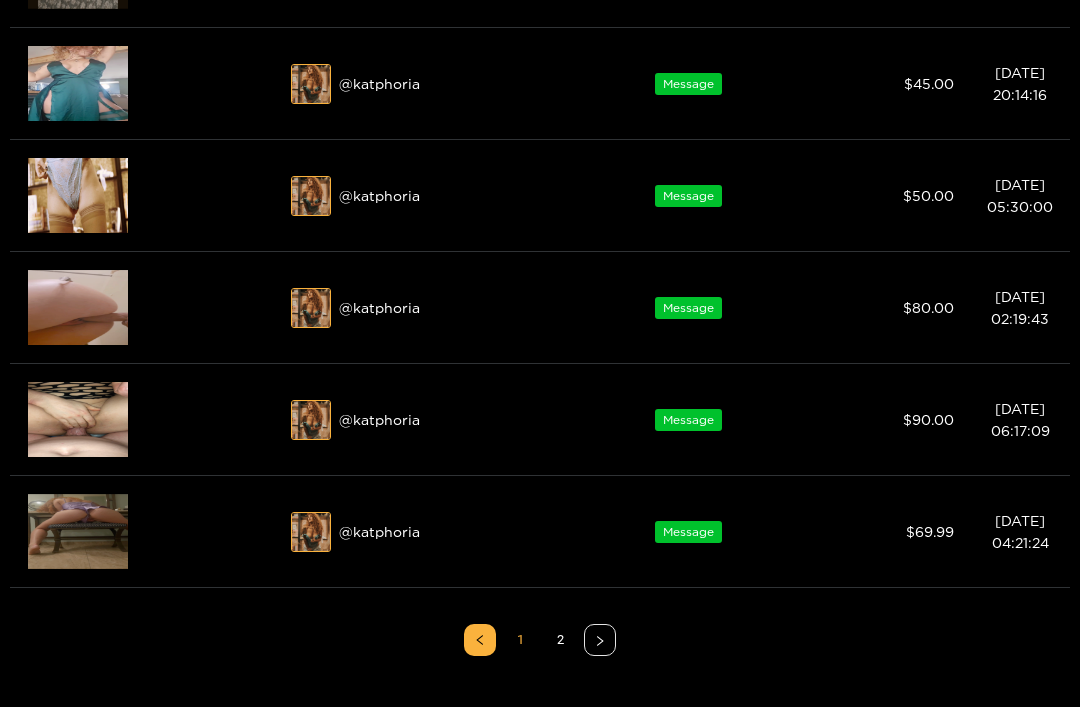 click at bounding box center [78, 307] 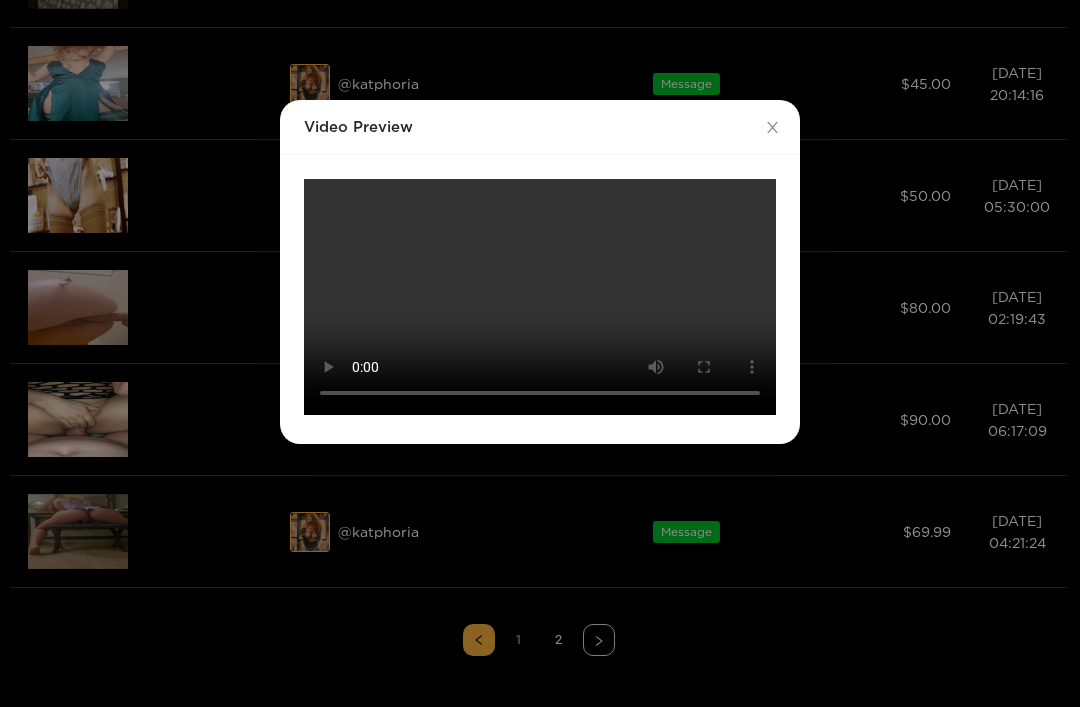 click on "Your browser does not support the video tag." at bounding box center (540, 297) 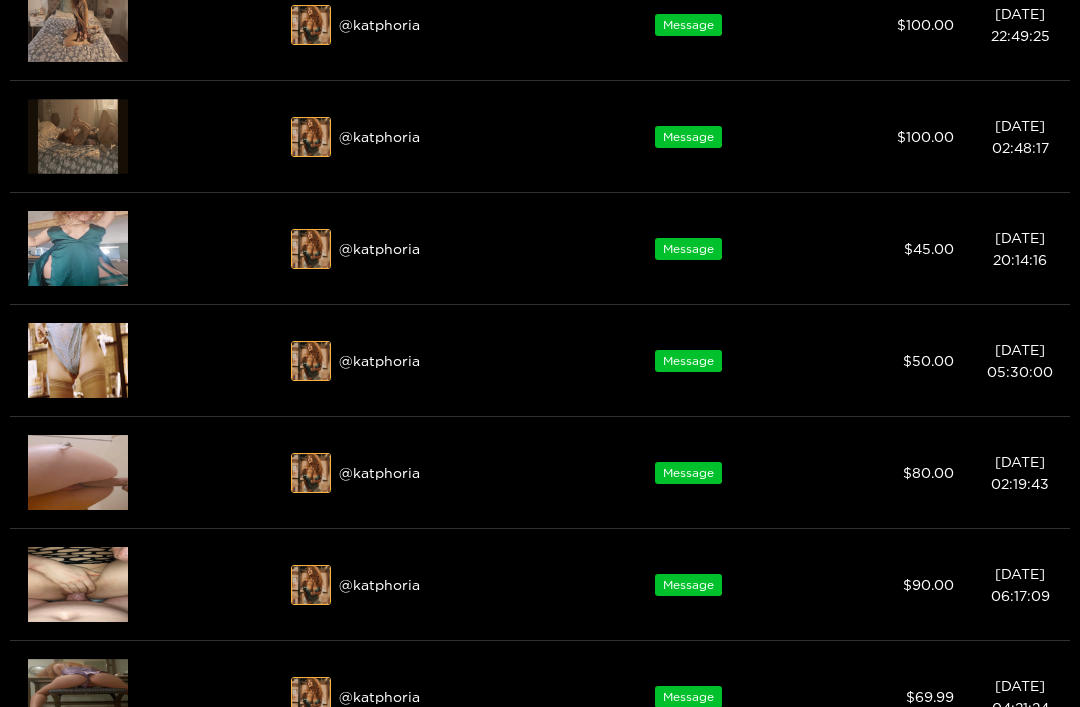 scroll, scrollTop: 916, scrollLeft: 0, axis: vertical 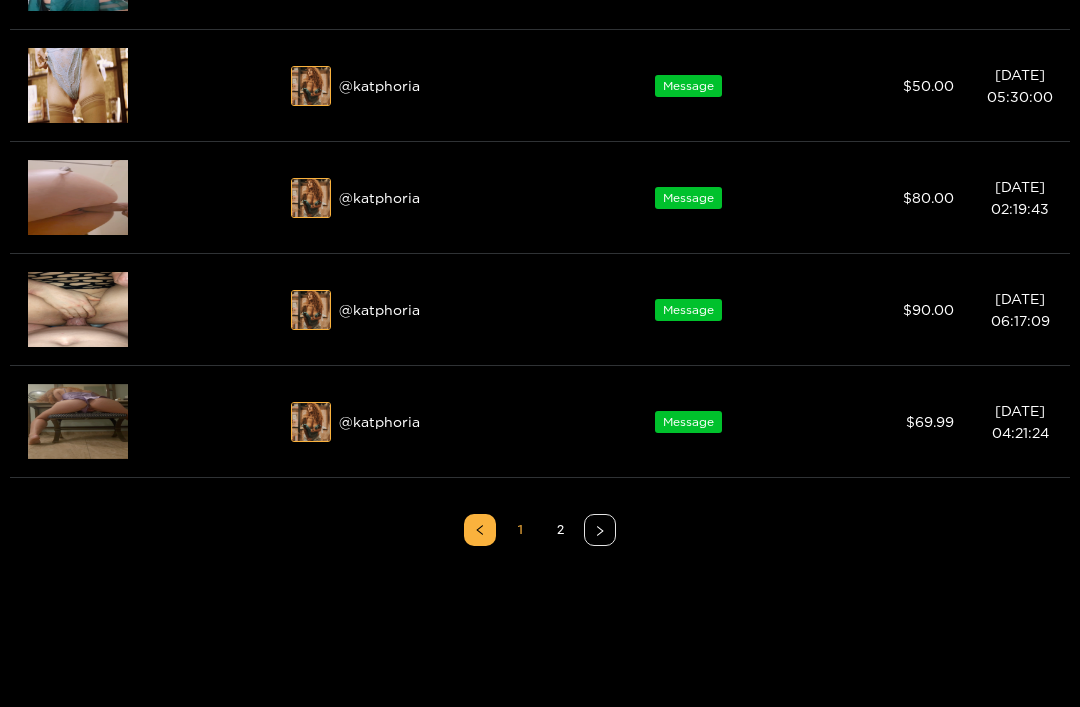 click at bounding box center [78, 310] 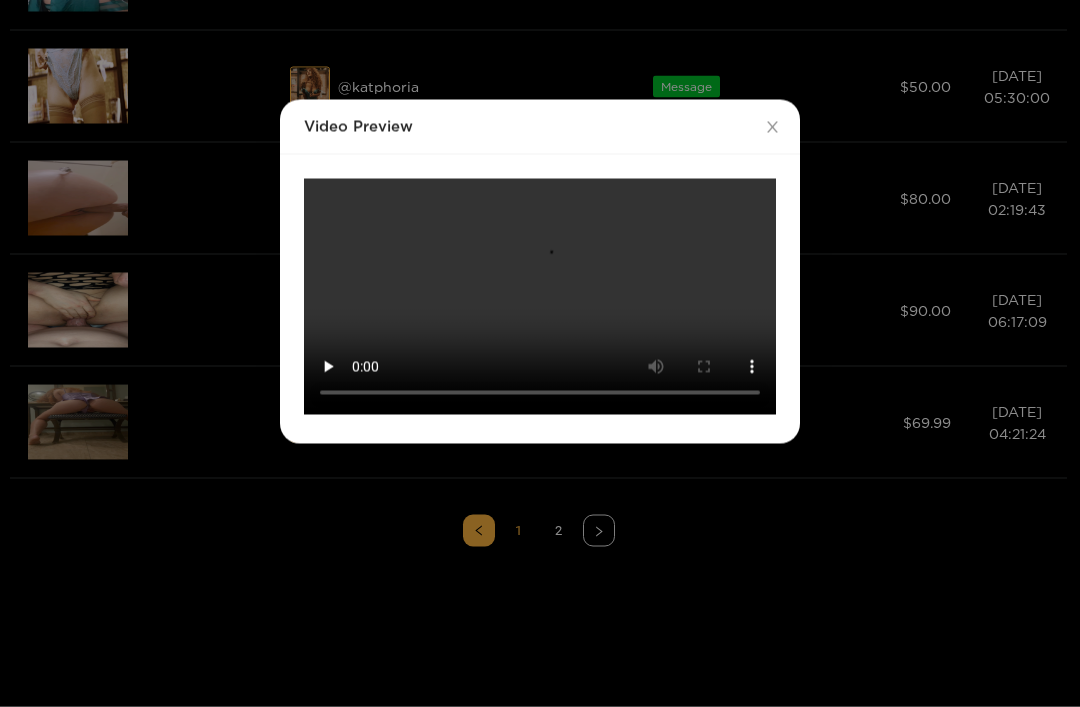 scroll, scrollTop: 0, scrollLeft: 0, axis: both 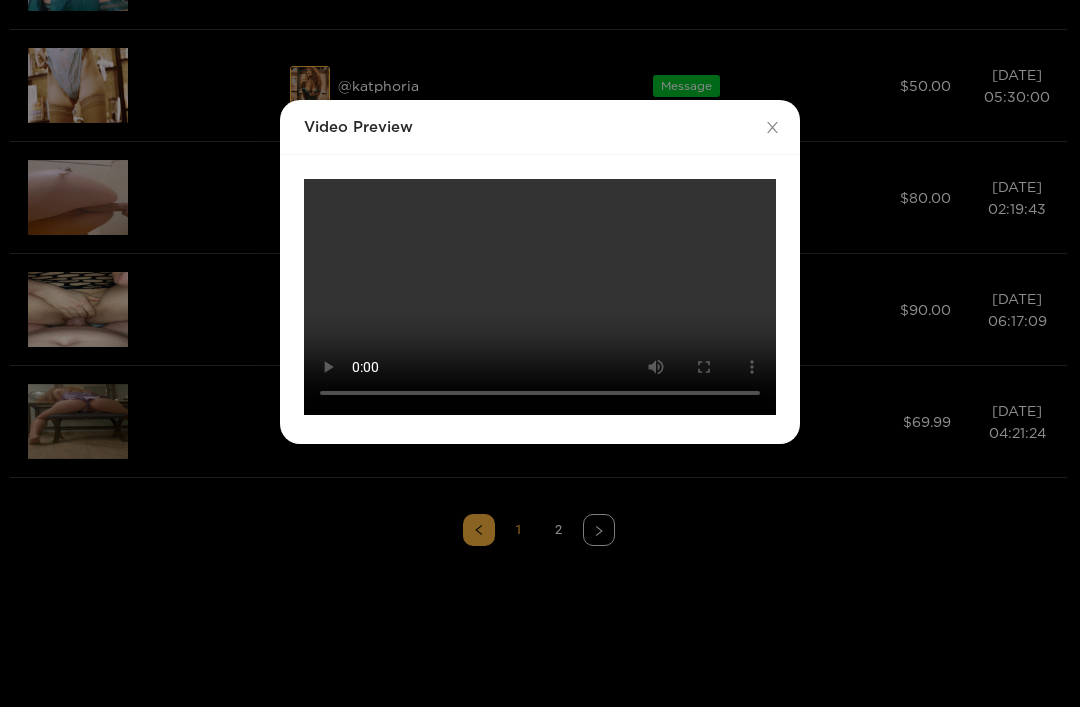 click on "Your browser does not support the video tag." at bounding box center (540, 297) 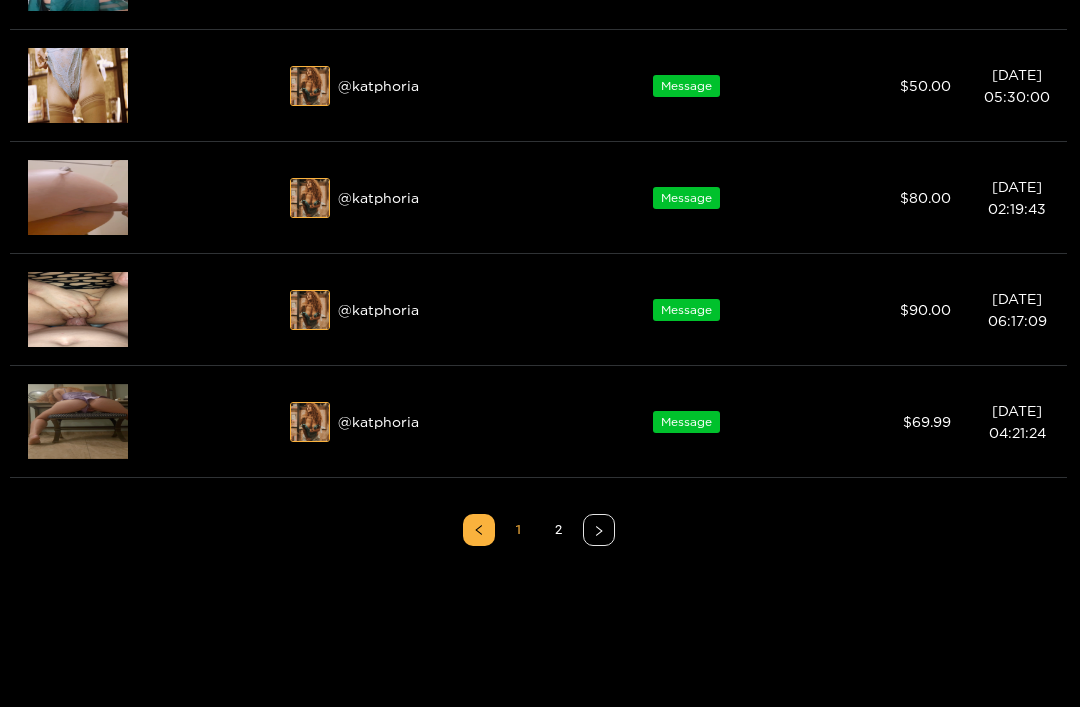 scroll, scrollTop: 292, scrollLeft: 0, axis: vertical 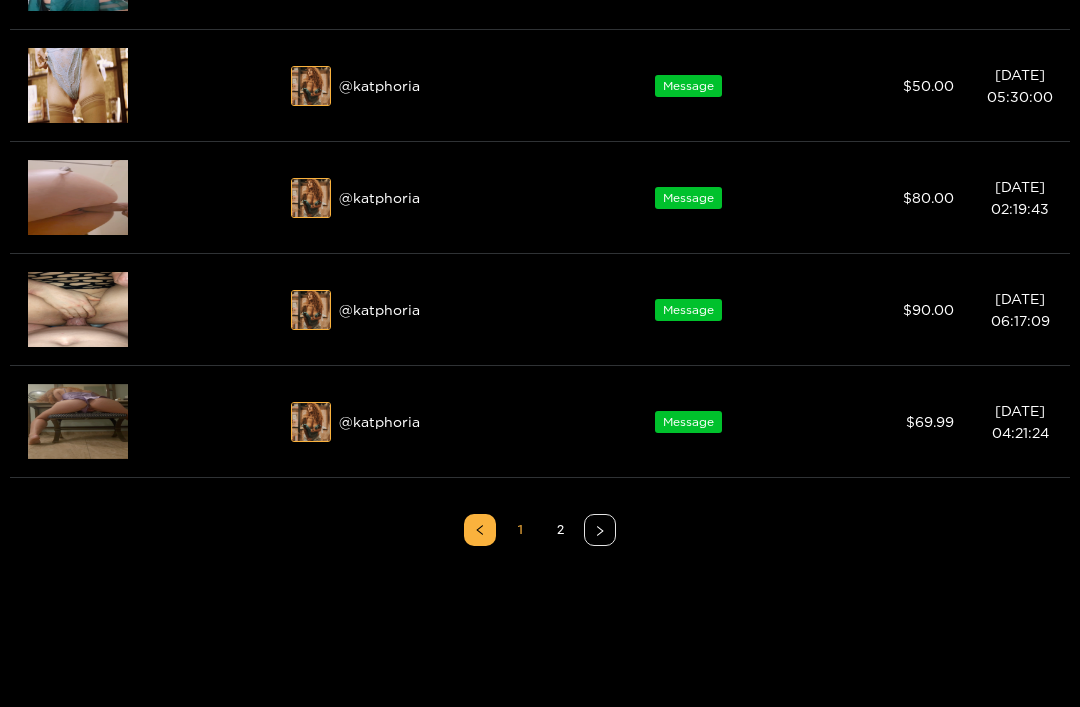 click on "2" at bounding box center (560, 530) 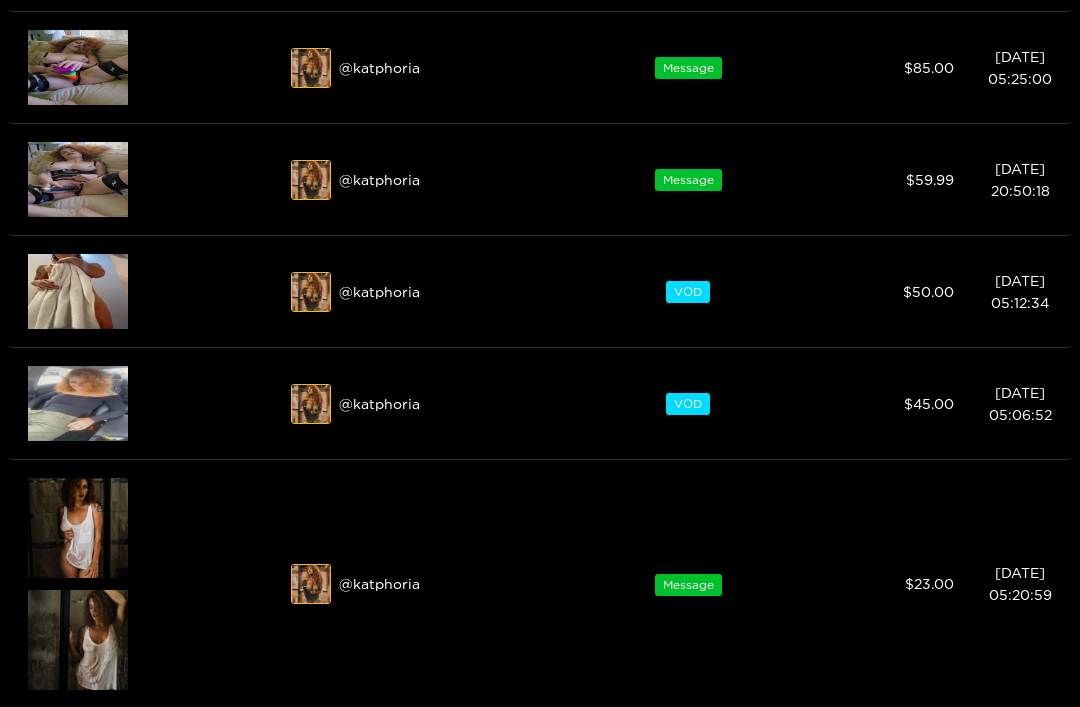 scroll, scrollTop: 486, scrollLeft: 0, axis: vertical 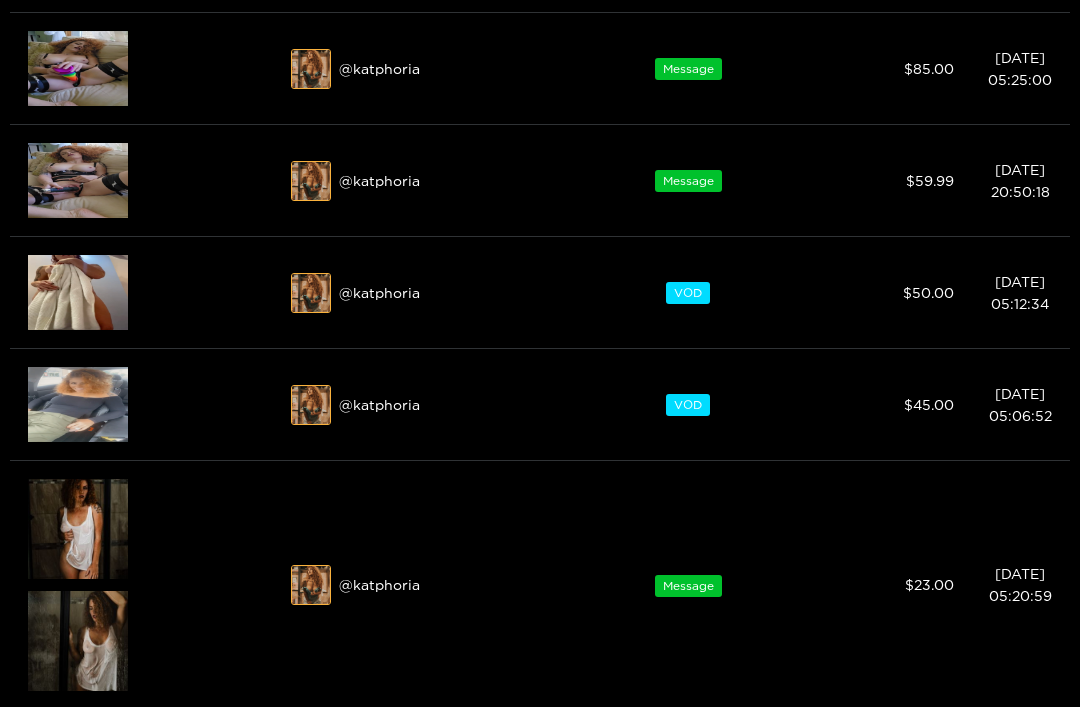 click at bounding box center (78, 68) 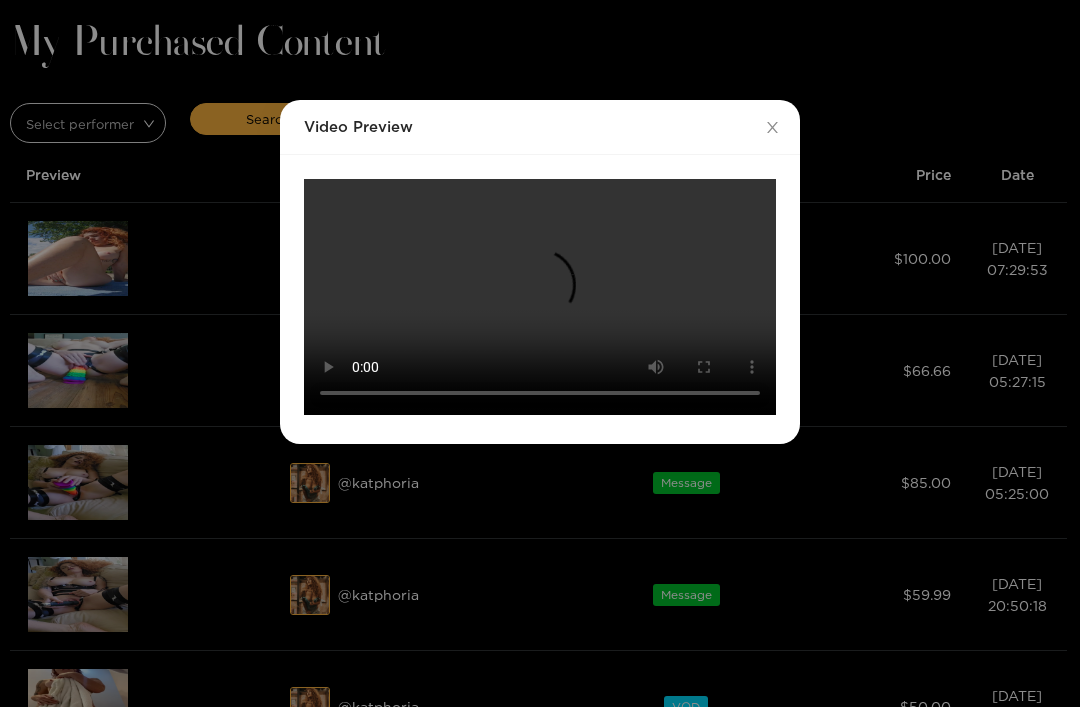 scroll, scrollTop: 71, scrollLeft: 0, axis: vertical 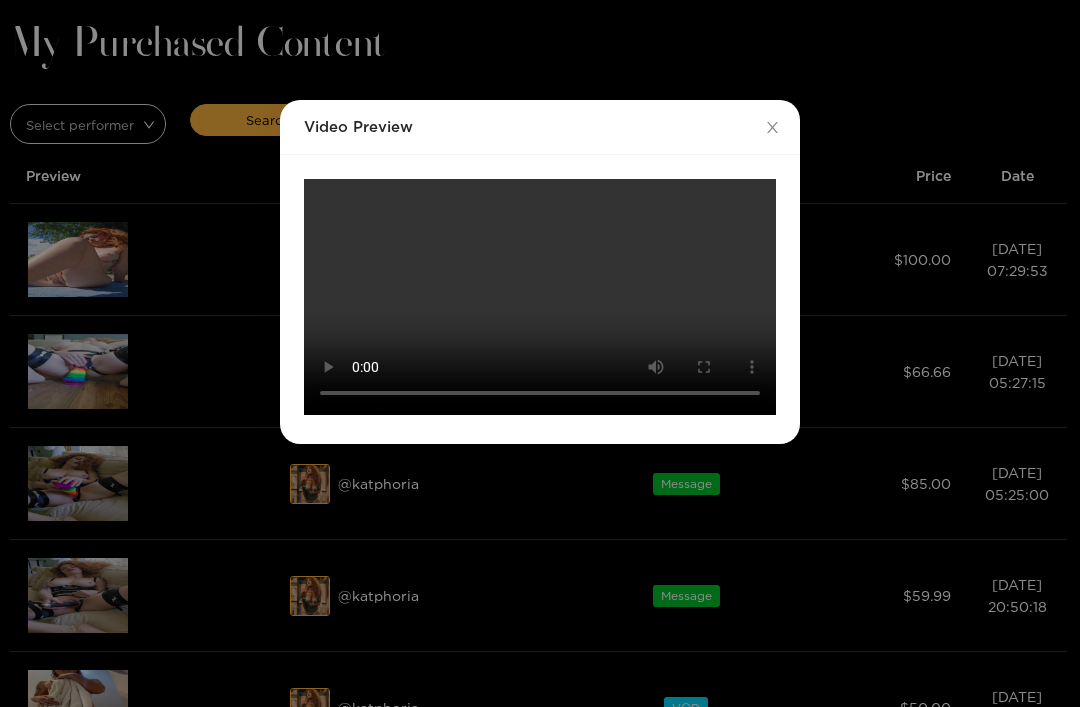click on "Your browser does not support the video tag." at bounding box center [540, 297] 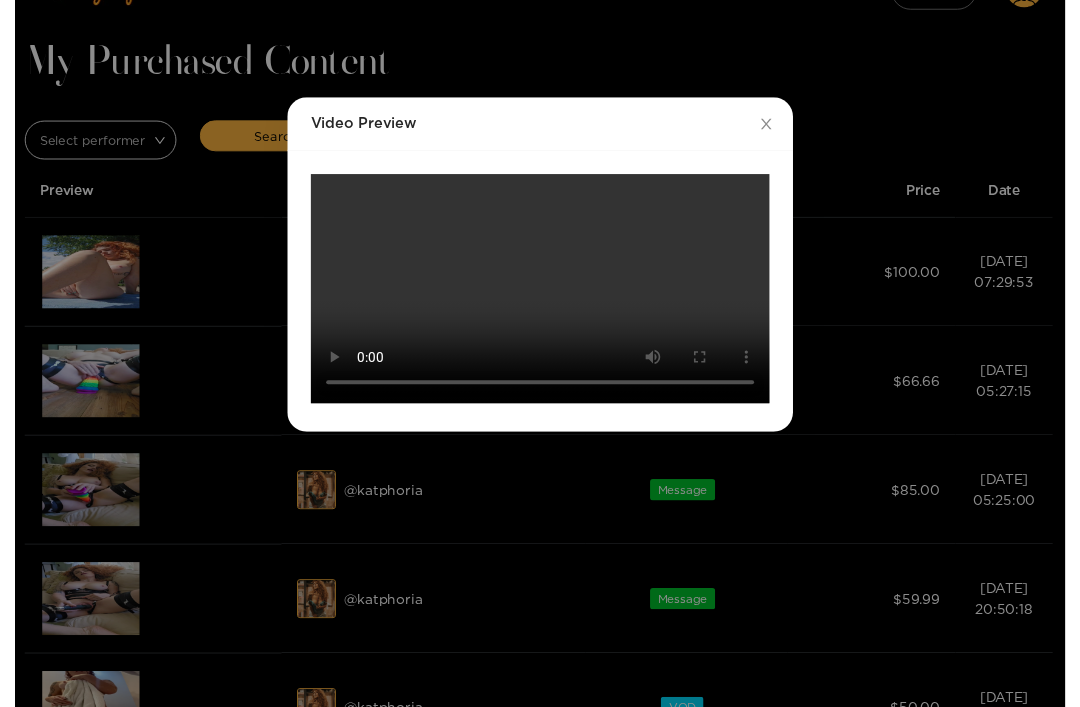 scroll, scrollTop: 71, scrollLeft: 0, axis: vertical 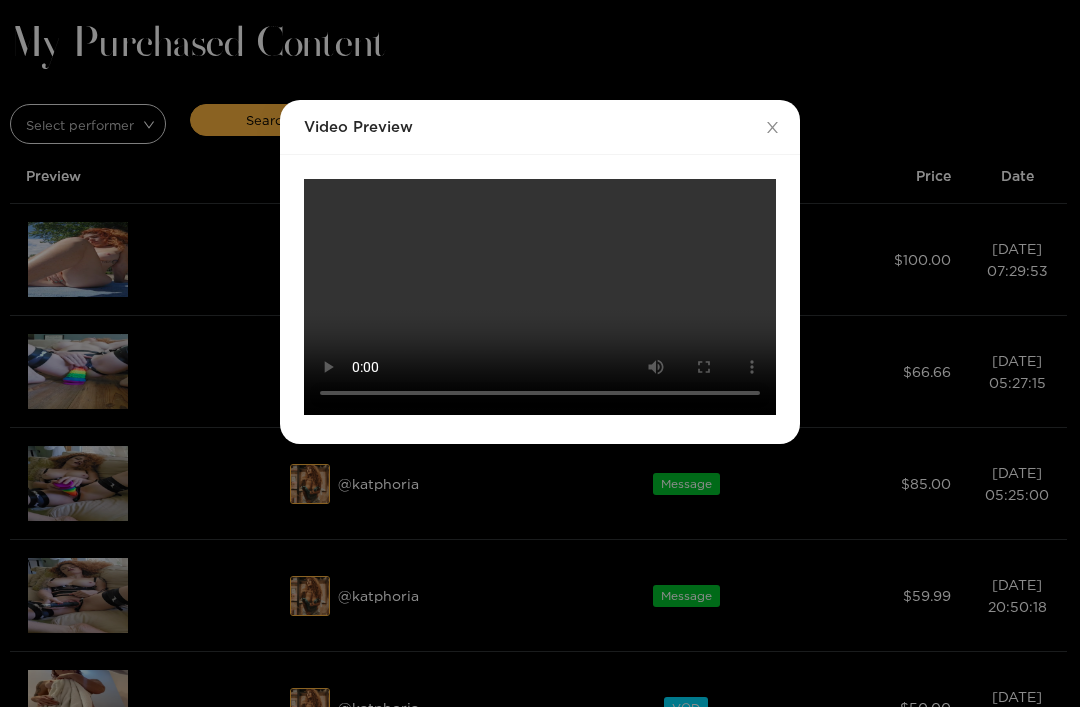 click on "Video Preview Your browser does not support the video tag." at bounding box center [540, 353] 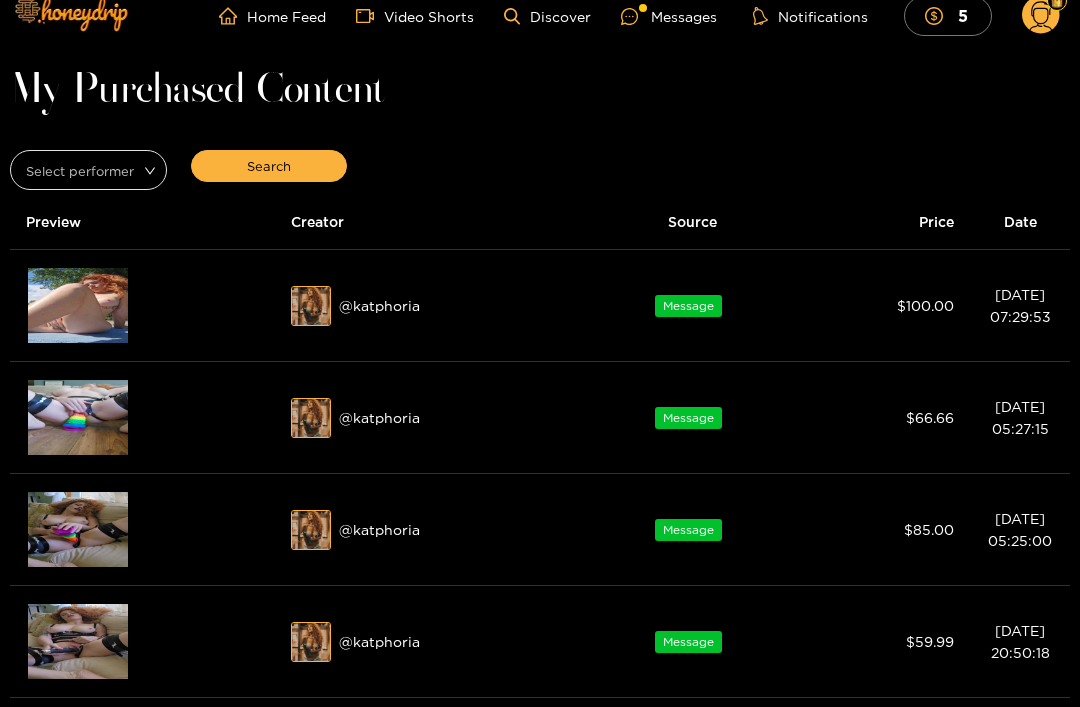 scroll, scrollTop: 0, scrollLeft: 0, axis: both 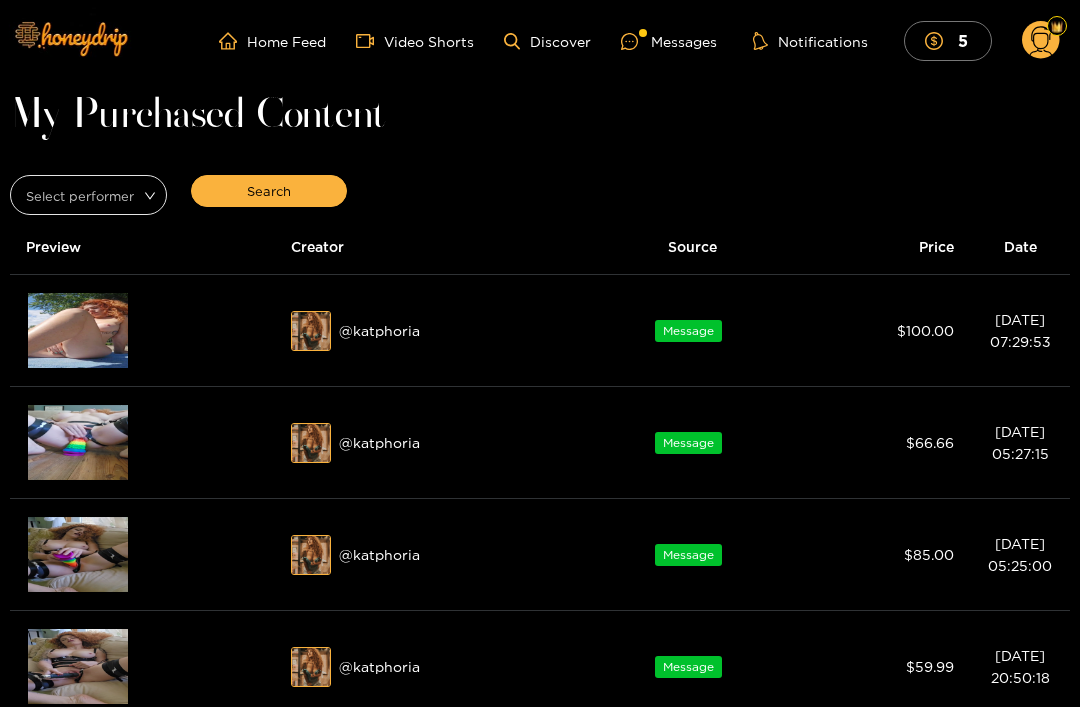click on "Messages" at bounding box center [669, 41] 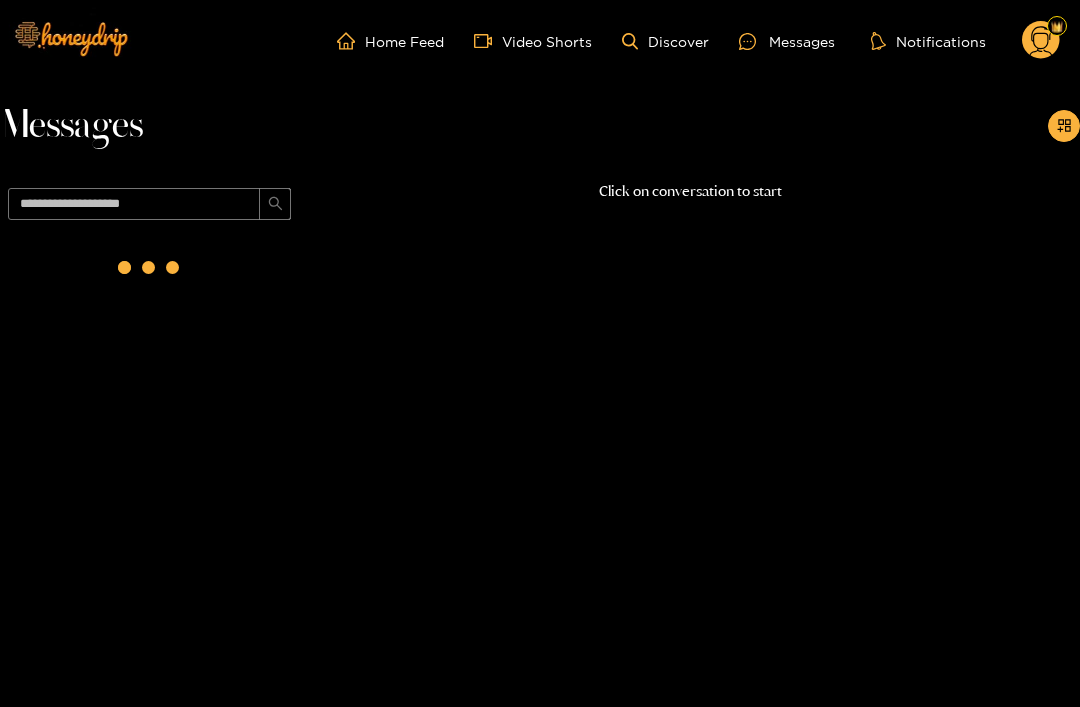 scroll, scrollTop: 0, scrollLeft: 0, axis: both 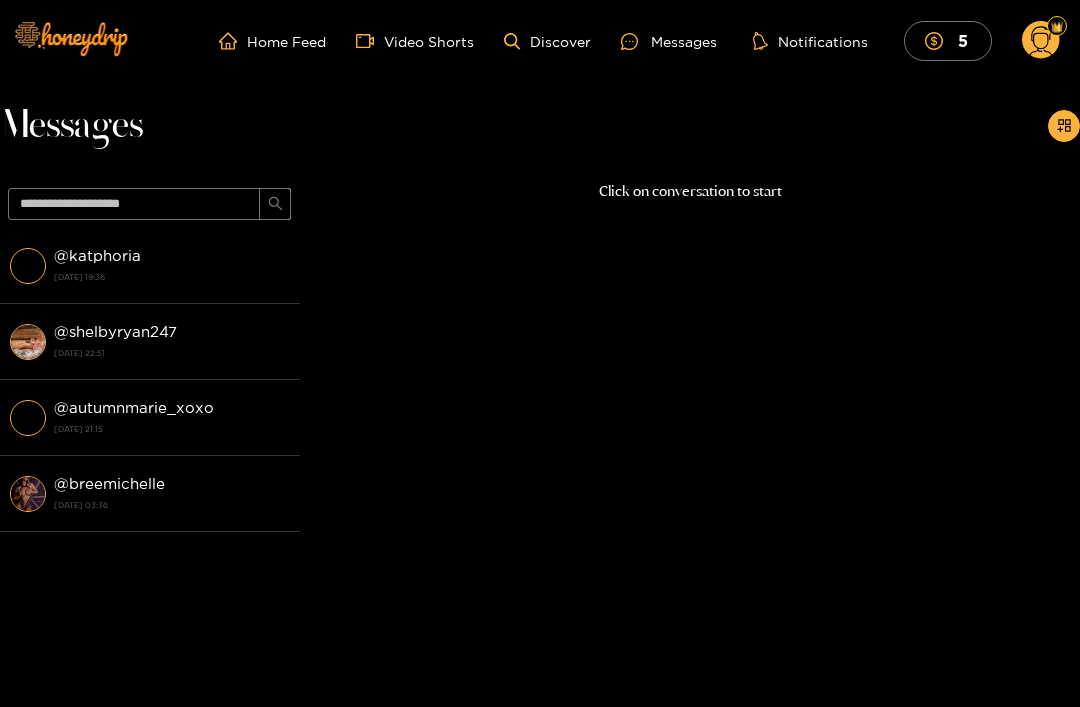 click on "@ katphoria [DATE] 19:36" at bounding box center (172, 265) 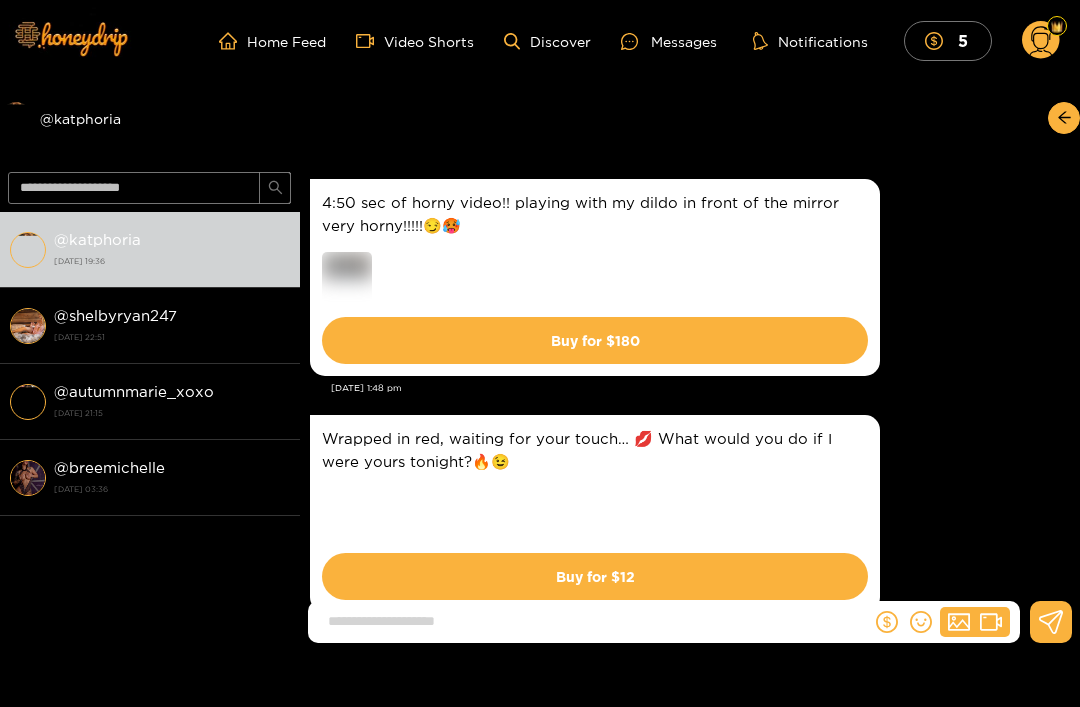 scroll, scrollTop: 4625, scrollLeft: 0, axis: vertical 